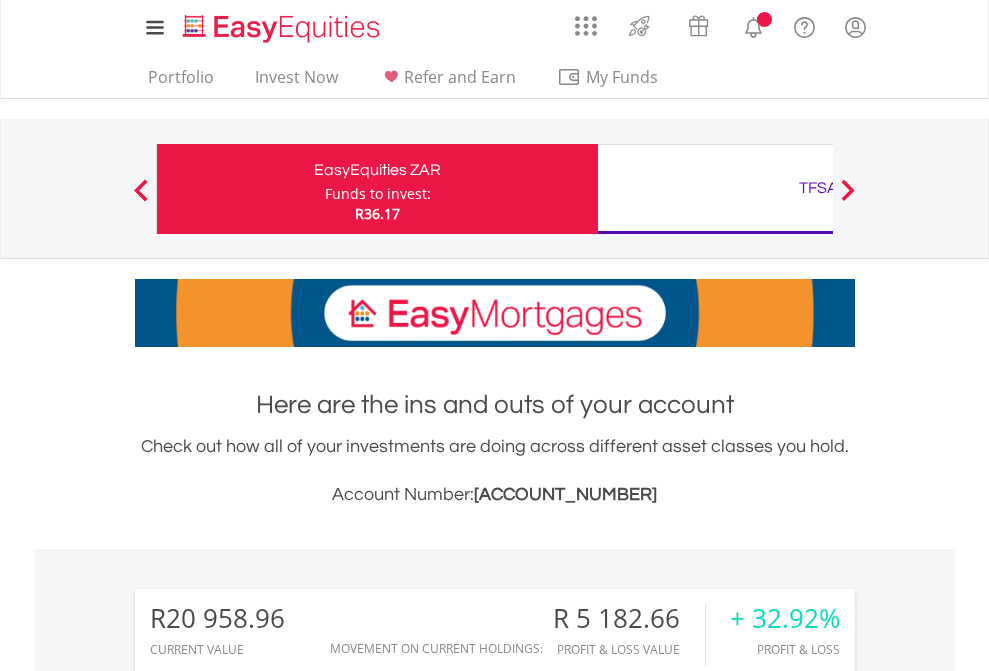 scroll, scrollTop: 0, scrollLeft: 0, axis: both 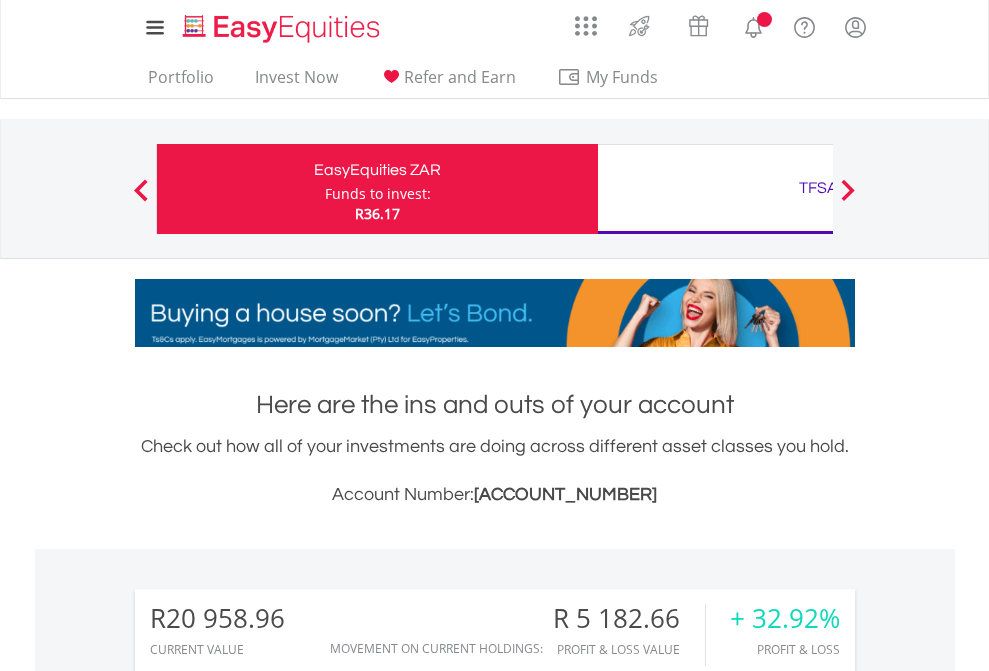 click on "Funds to invest:" at bounding box center [378, 194] 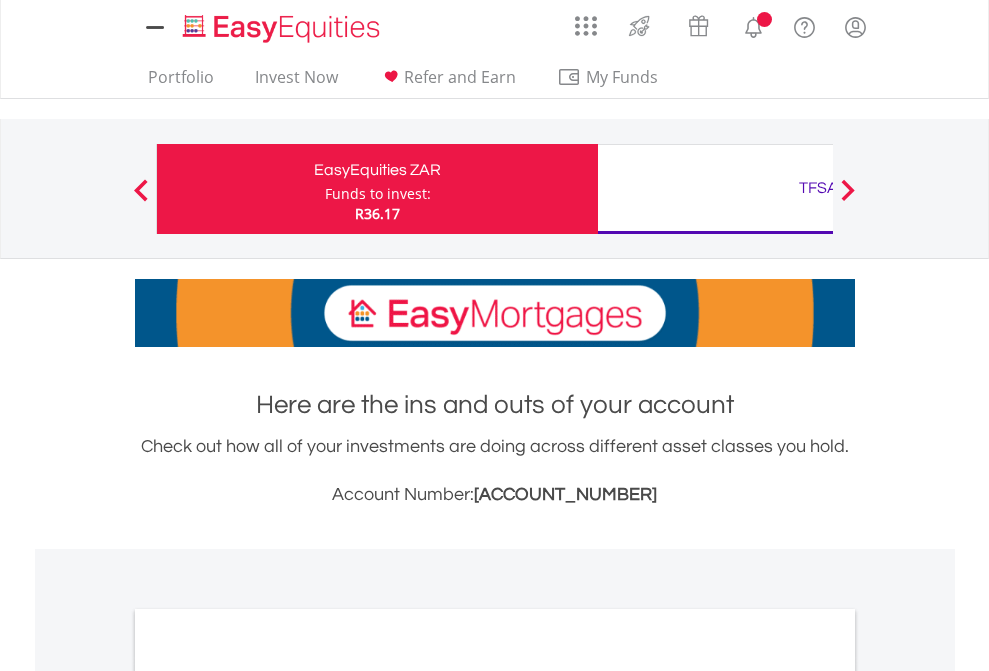 scroll, scrollTop: 0, scrollLeft: 0, axis: both 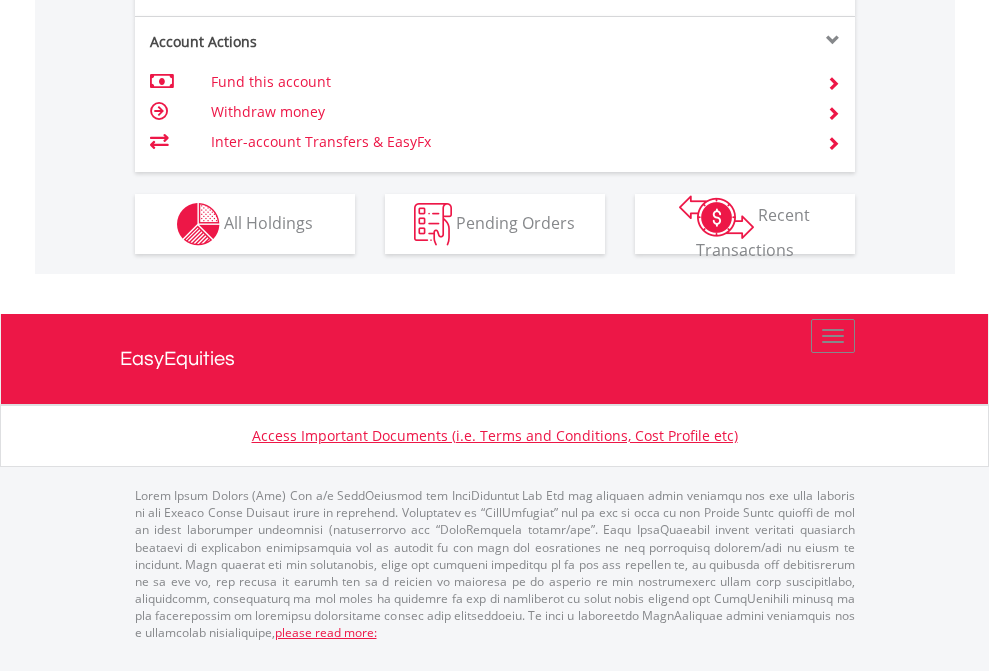 click on "Investment types" at bounding box center [706, -337] 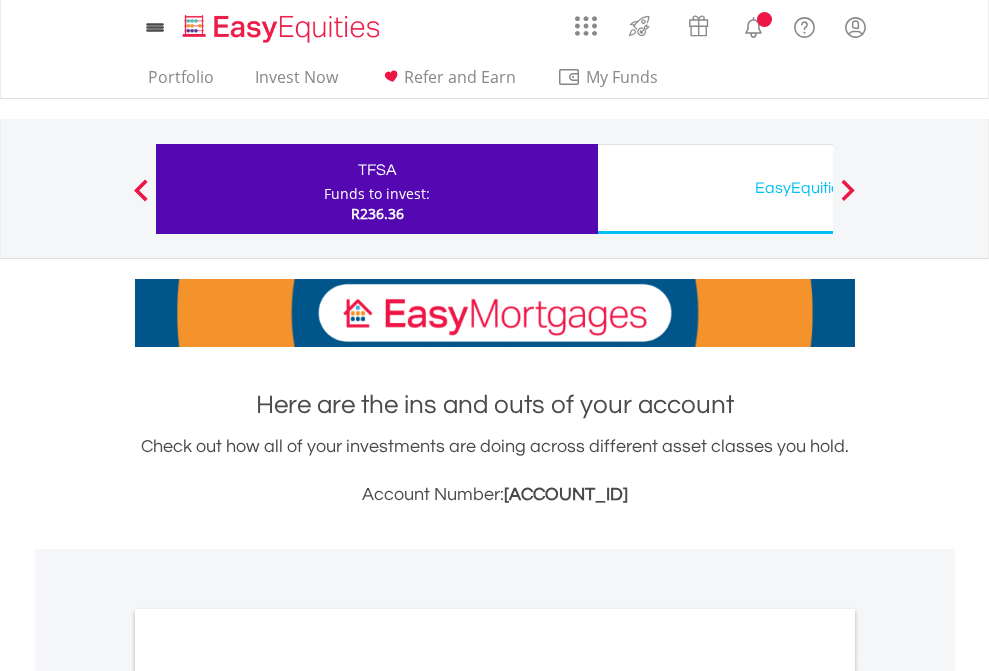 scroll, scrollTop: 0, scrollLeft: 0, axis: both 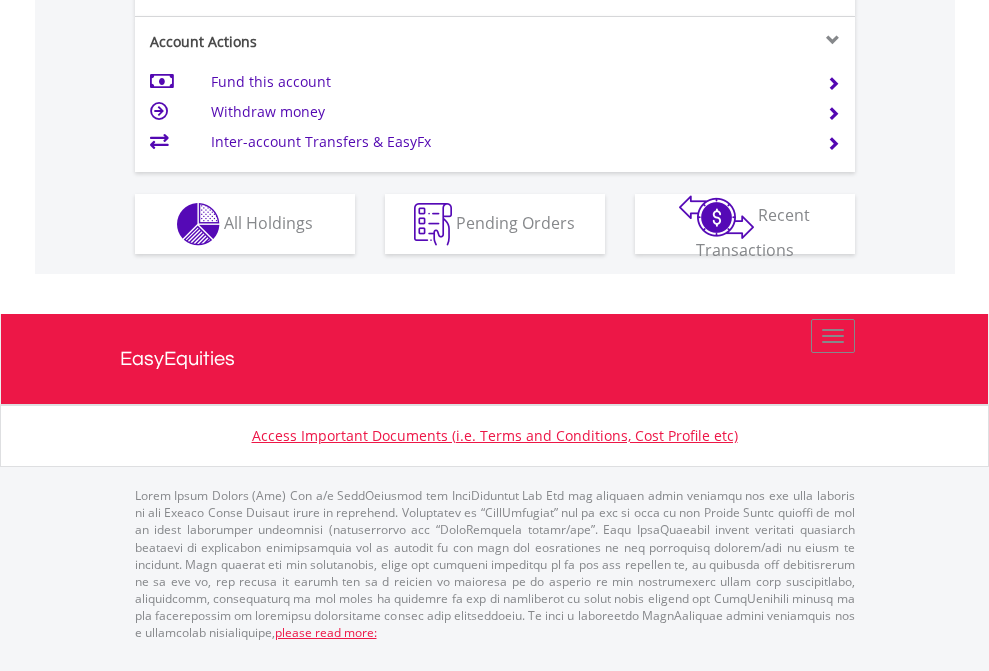 click on "Investment types" at bounding box center [706, -337] 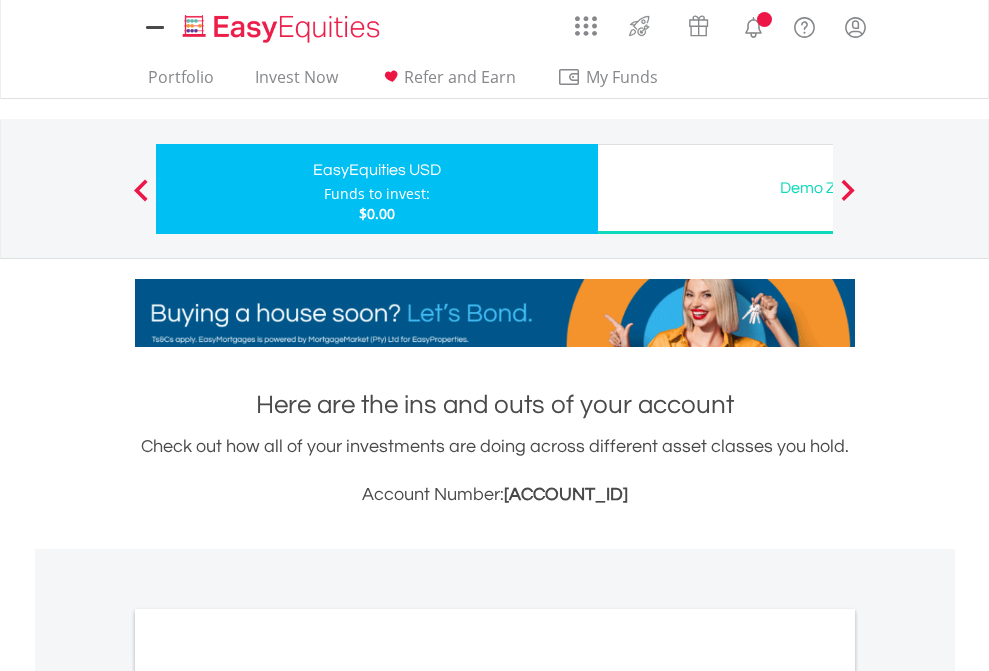 scroll, scrollTop: 0, scrollLeft: 0, axis: both 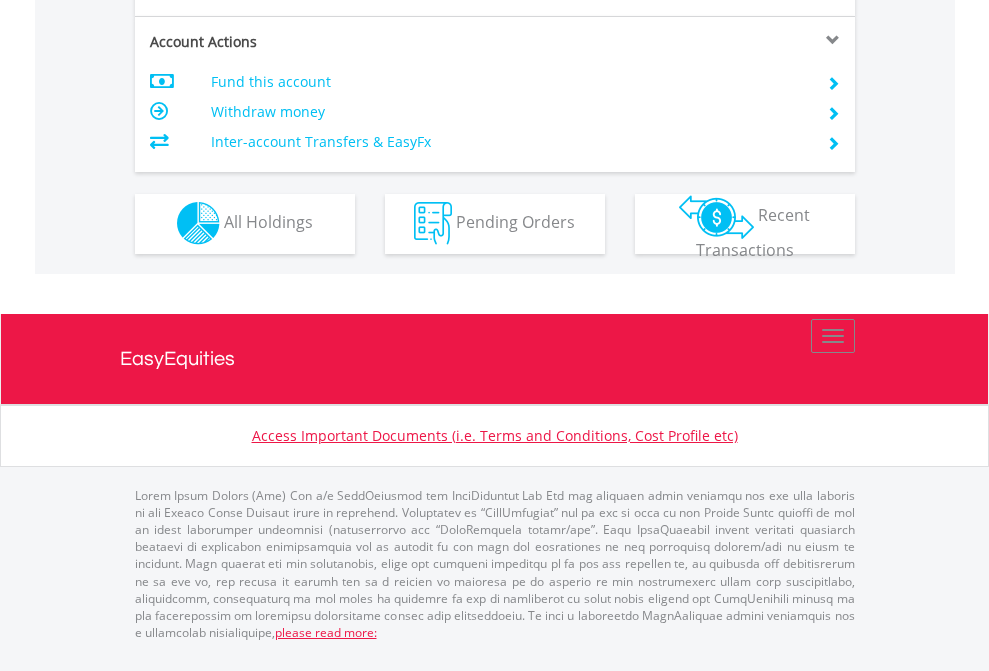 click on "Investment types" at bounding box center [706, -353] 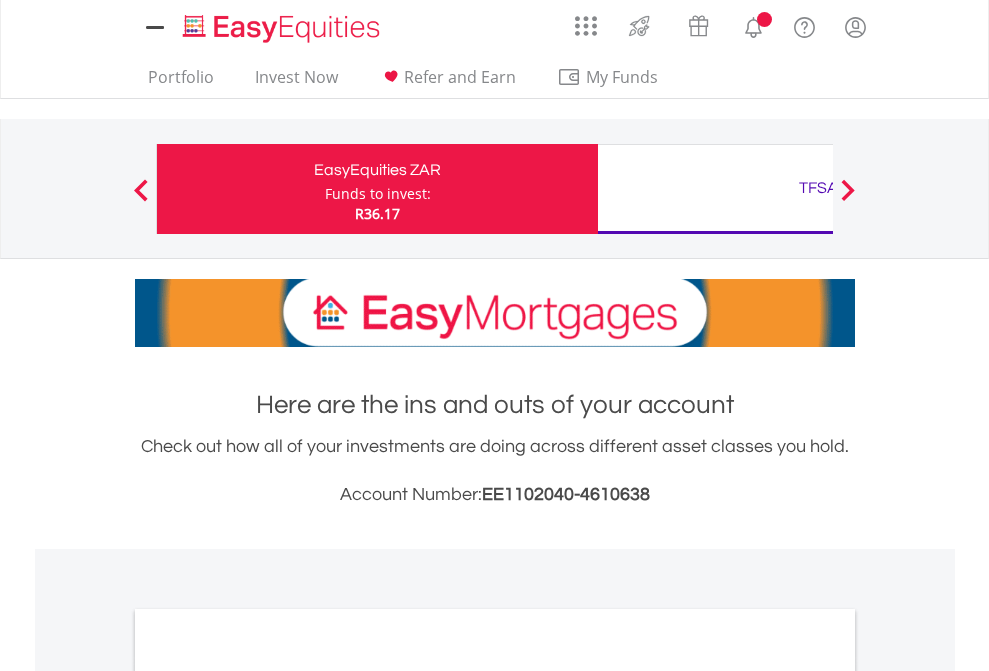scroll, scrollTop: 0, scrollLeft: 0, axis: both 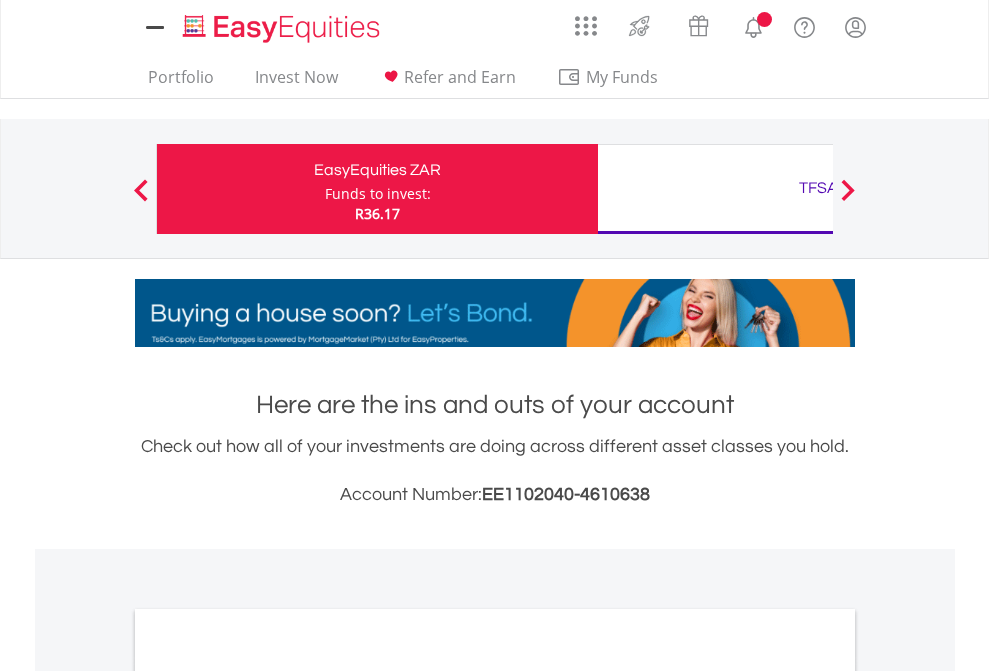 click on "All Holdings" at bounding box center [268, 1096] 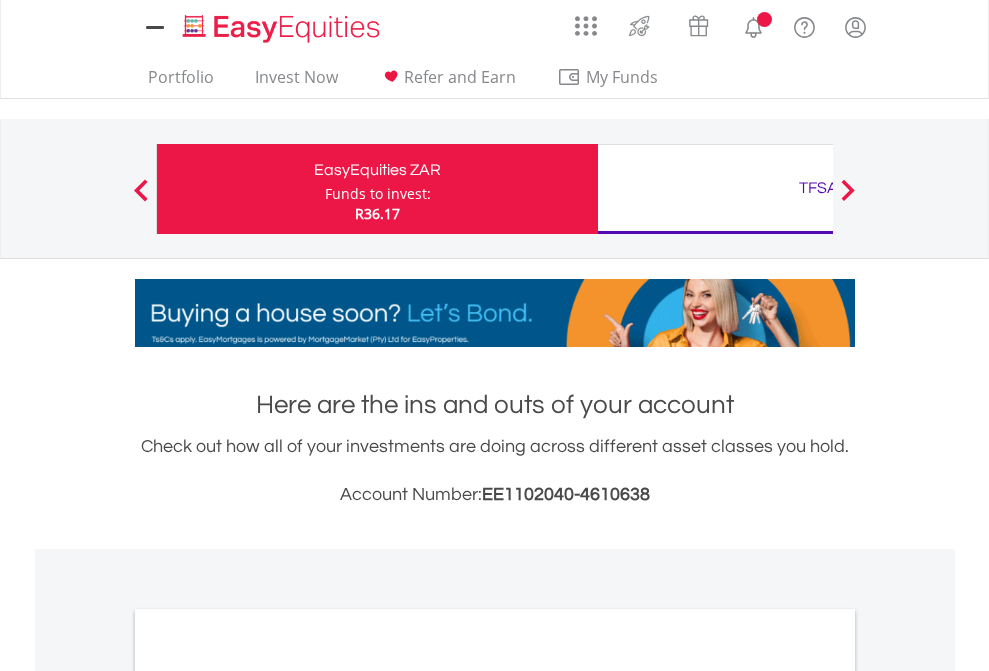 scroll, scrollTop: 1202, scrollLeft: 0, axis: vertical 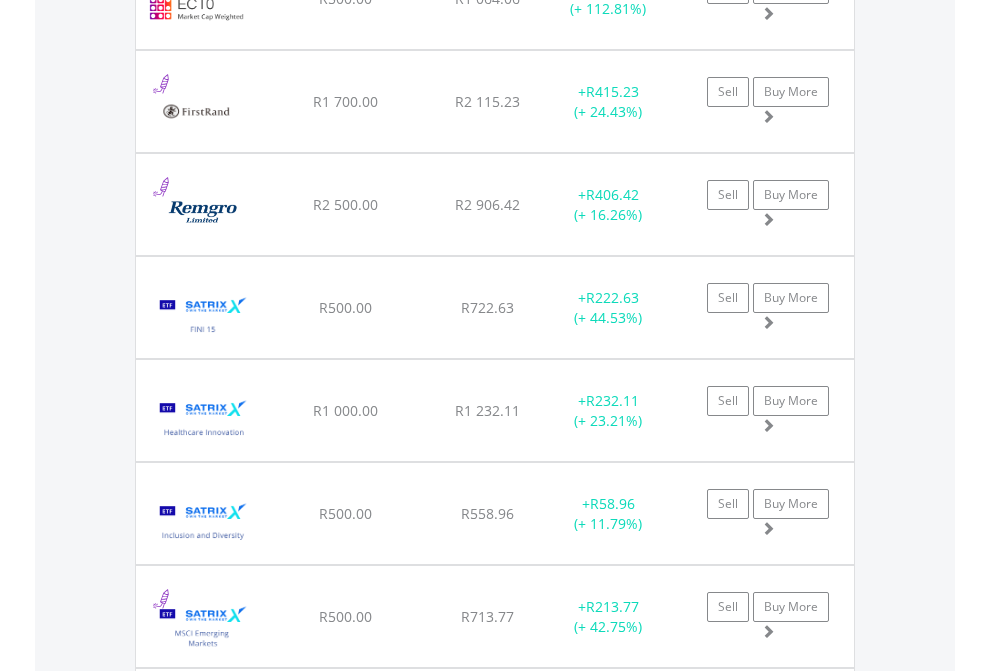 click on "TFSA" at bounding box center (818, -2196) 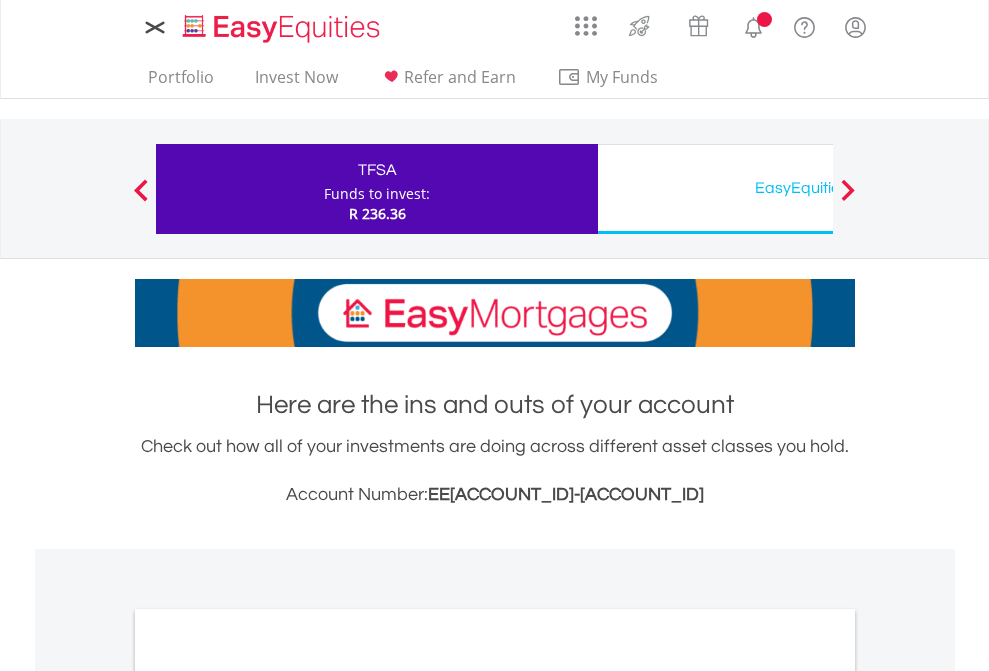 scroll, scrollTop: 0, scrollLeft: 0, axis: both 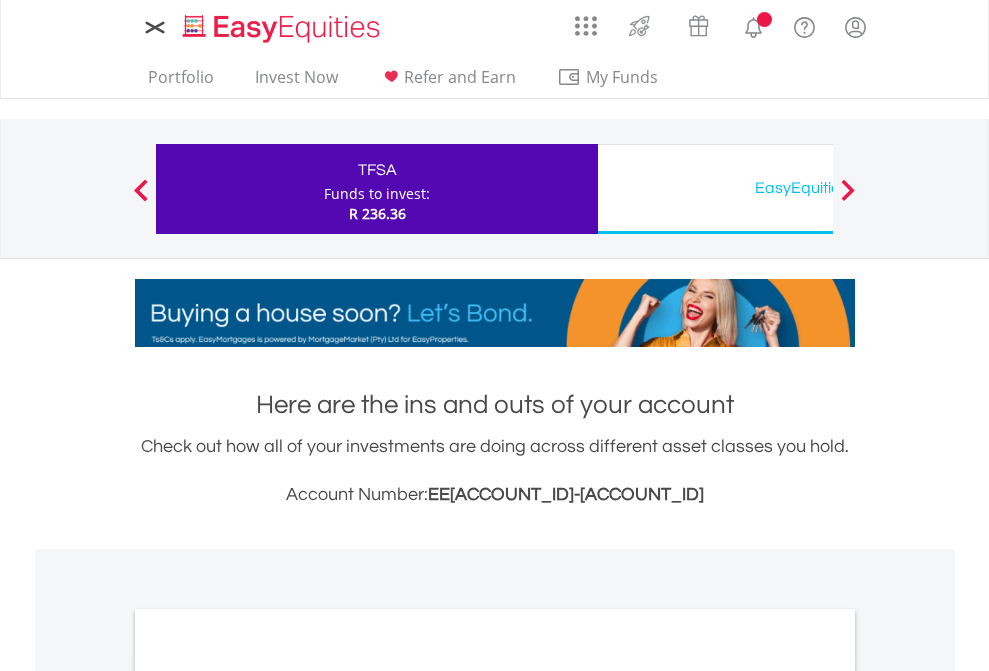 click on "All Holdings" at bounding box center [268, 1096] 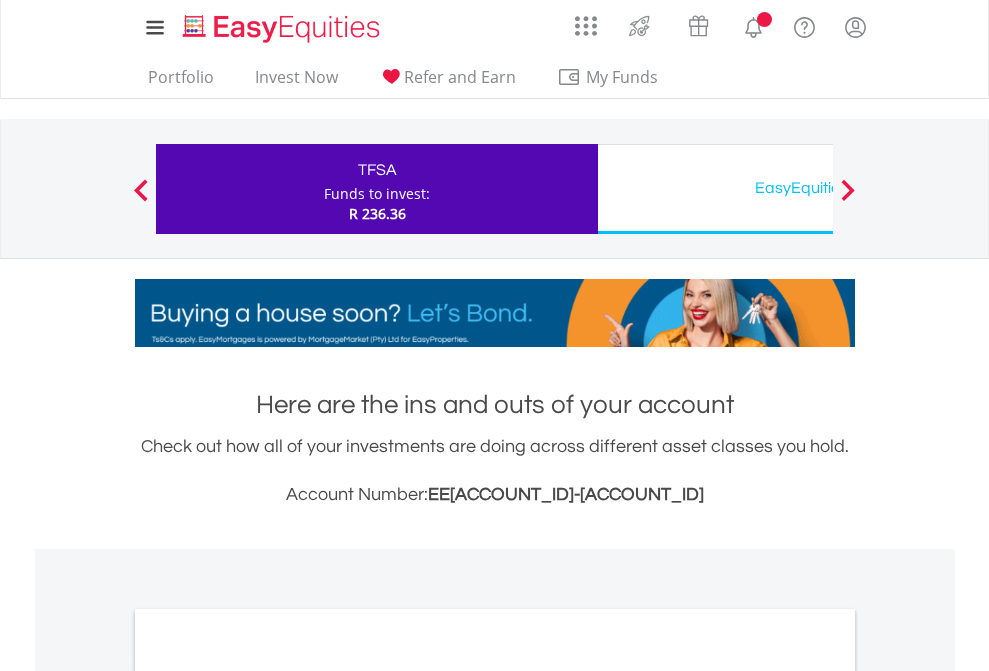 scroll, scrollTop: 1202, scrollLeft: 0, axis: vertical 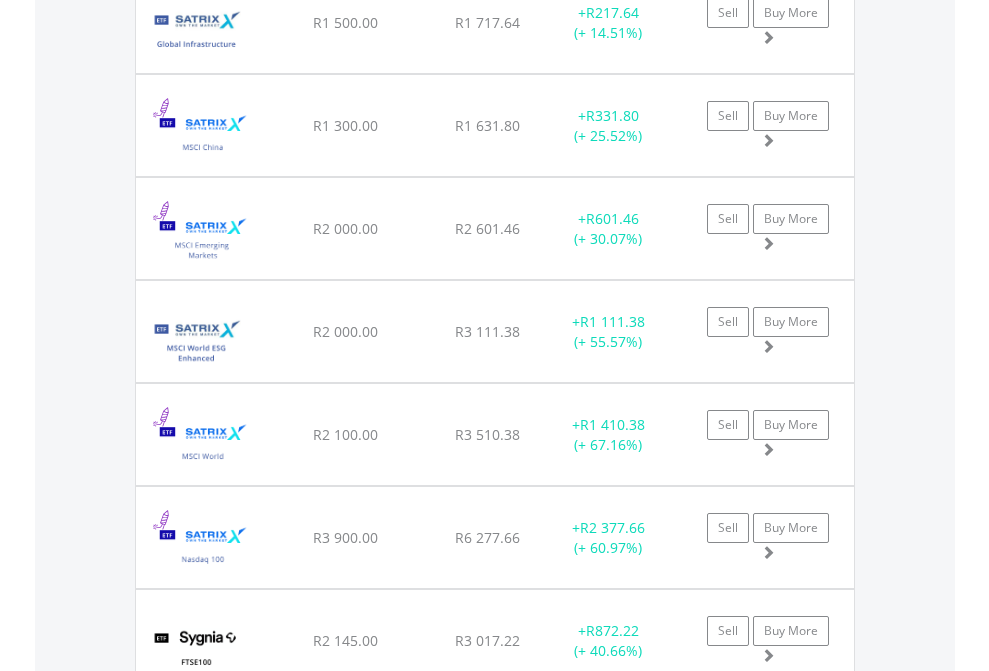click on "EasyEquities USD" at bounding box center (818, -1745) 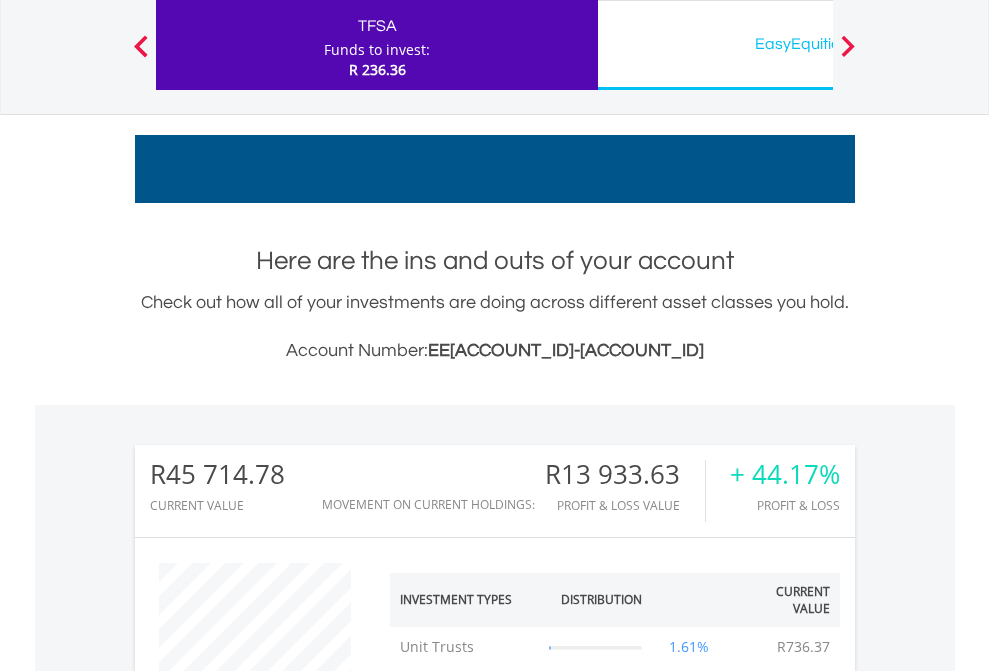scroll, scrollTop: 999808, scrollLeft: 999687, axis: both 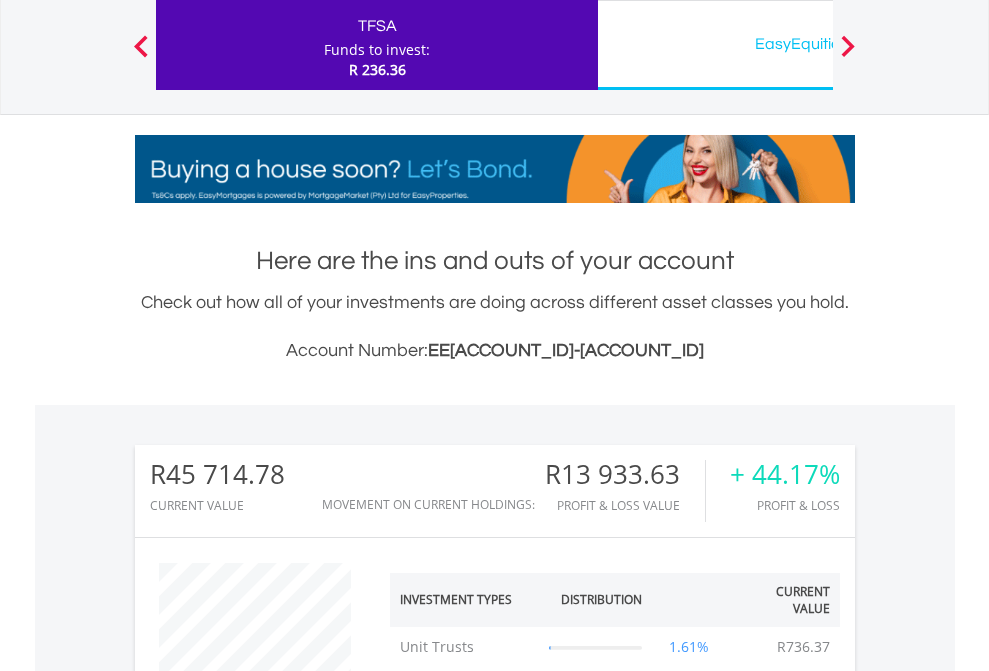 click on "All Holdings" at bounding box center (268, 1442) 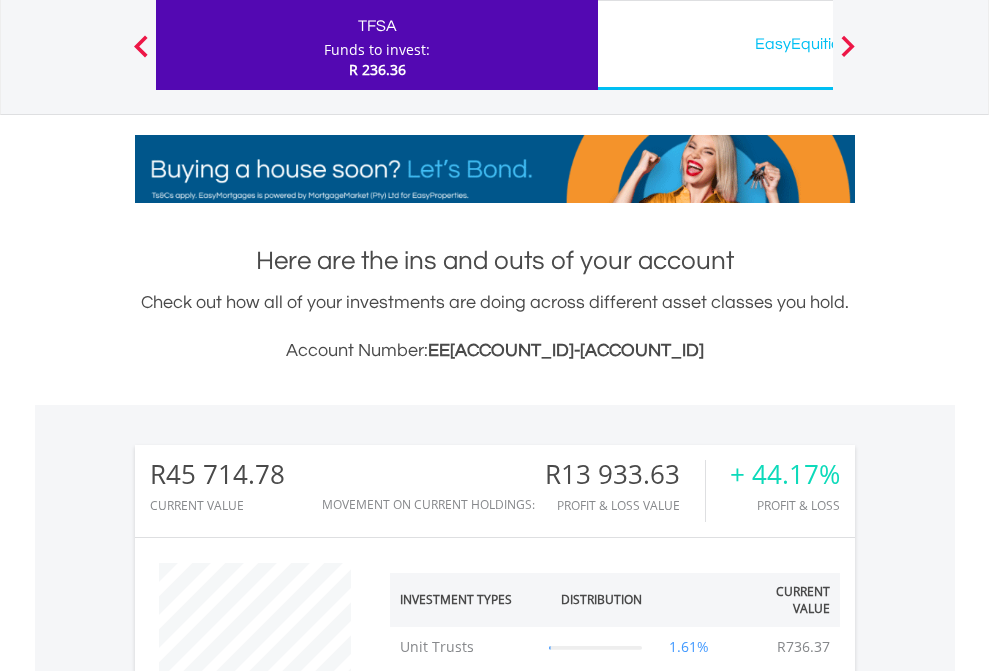 scroll, scrollTop: 1613, scrollLeft: 0, axis: vertical 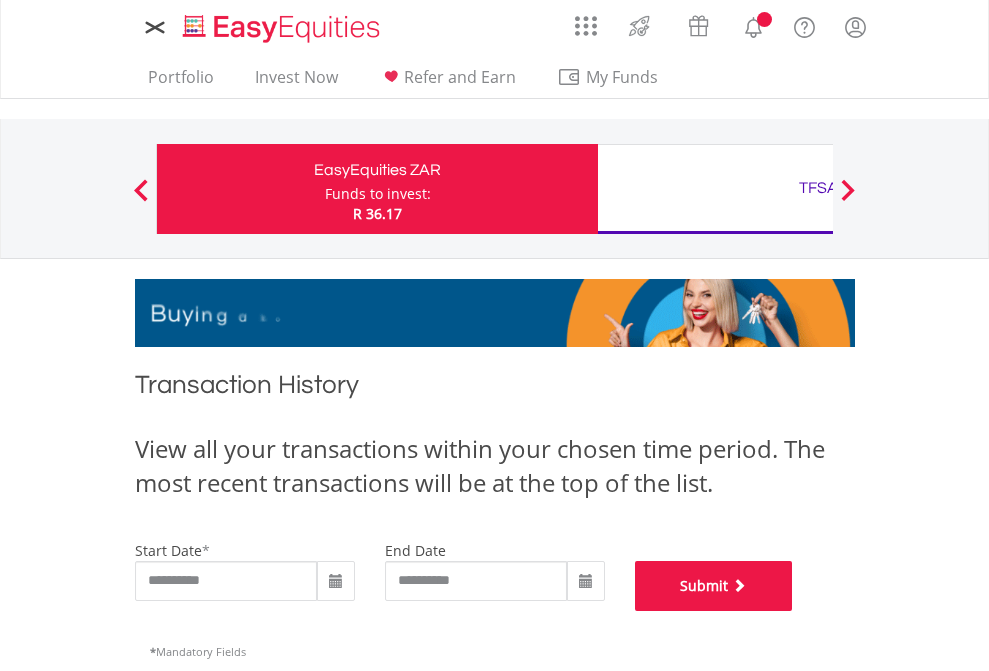 click on "Submit" at bounding box center [714, 586] 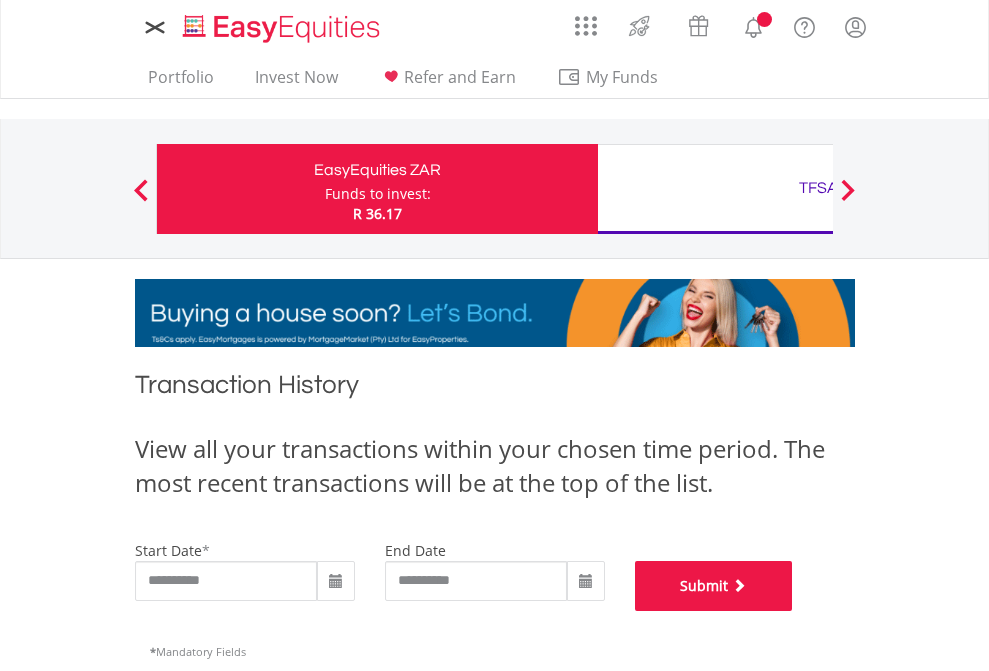 scroll, scrollTop: 811, scrollLeft: 0, axis: vertical 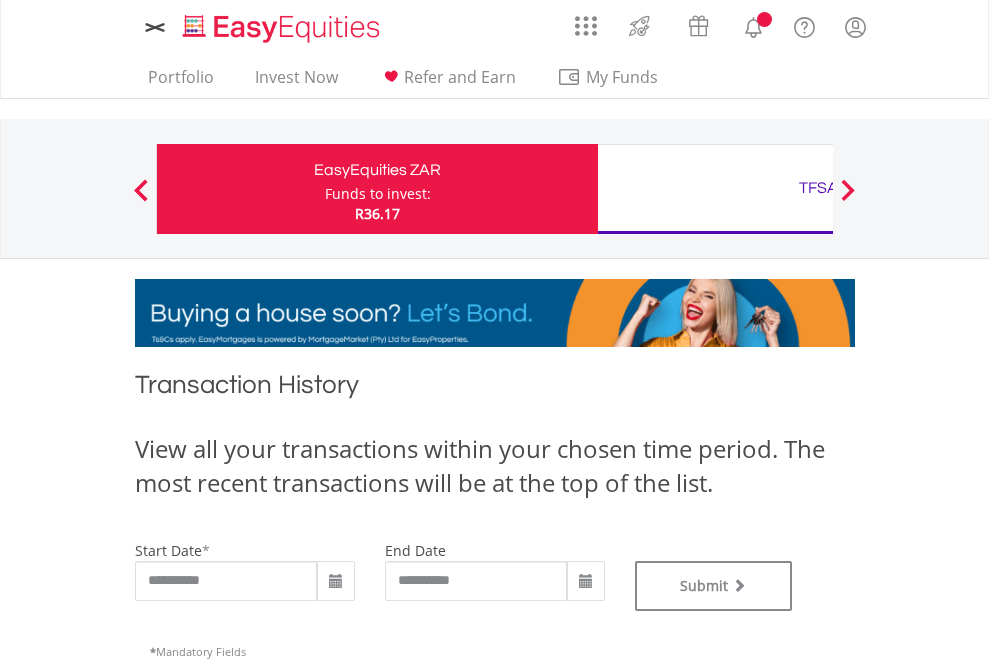 click on "TFSA" at bounding box center (818, 188) 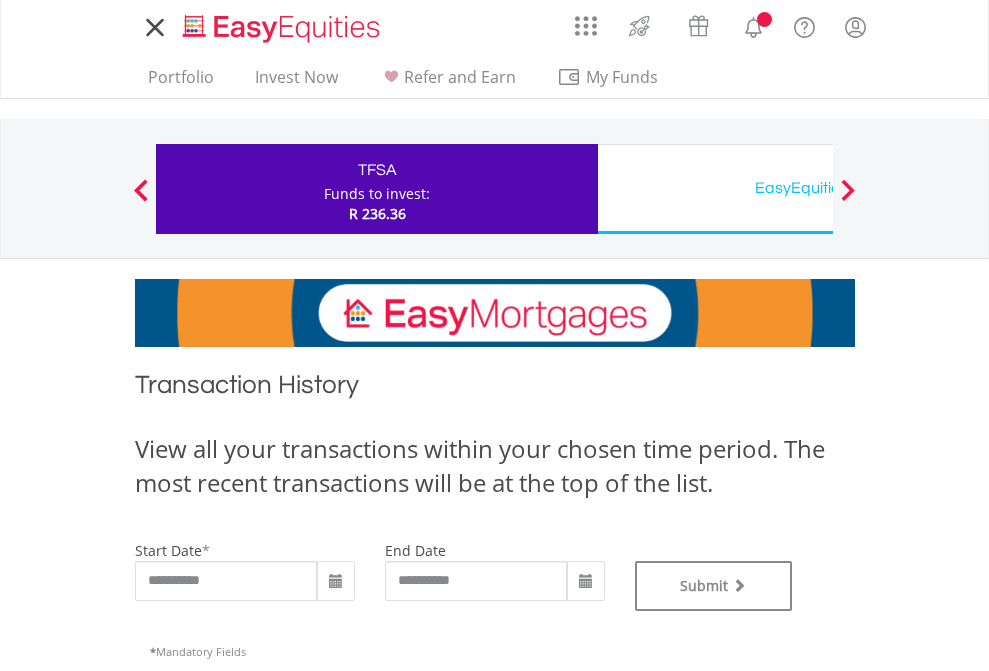 scroll, scrollTop: 0, scrollLeft: 0, axis: both 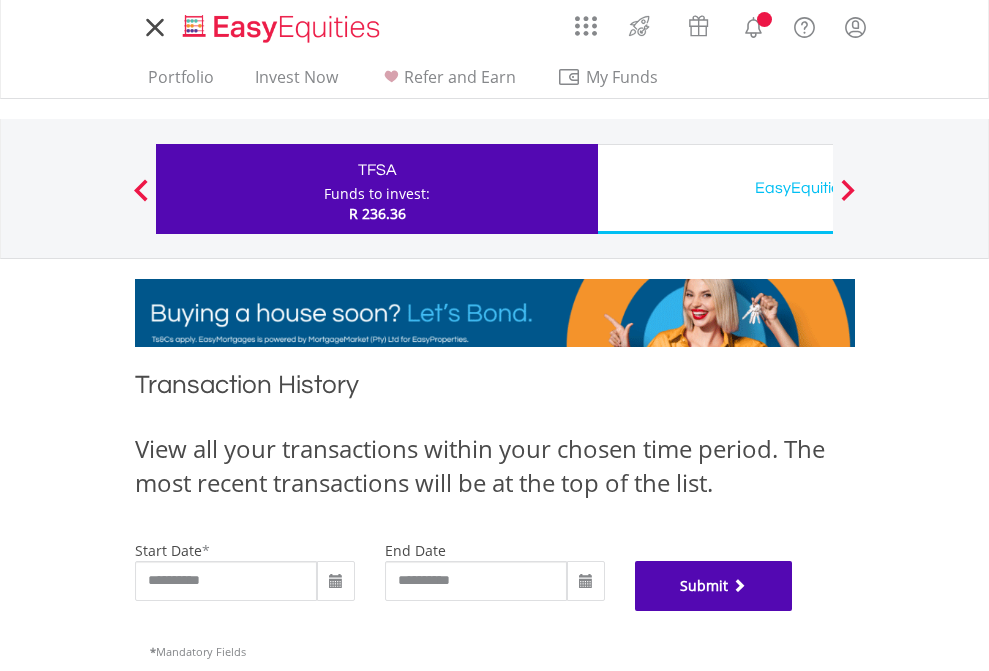click on "Submit" at bounding box center [714, 586] 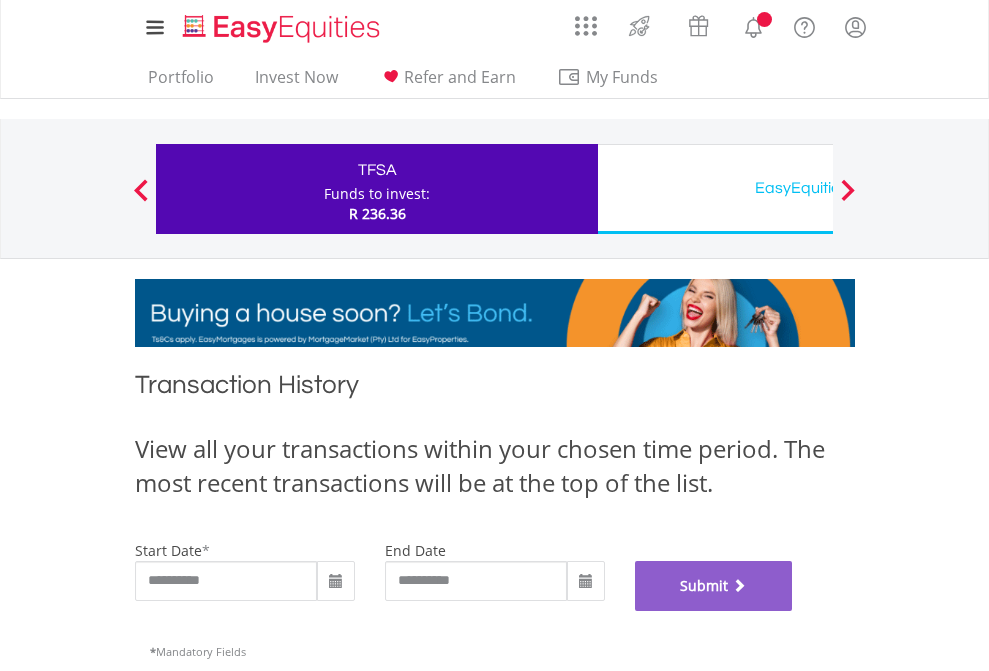 scroll, scrollTop: 811, scrollLeft: 0, axis: vertical 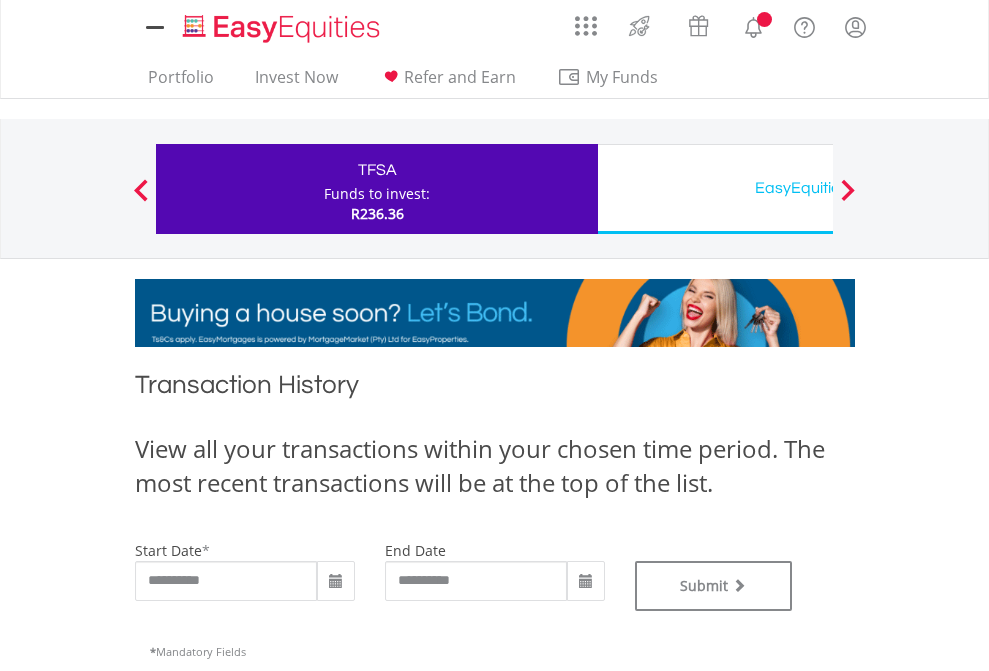 click on "EasyEquities USD" at bounding box center (818, 188) 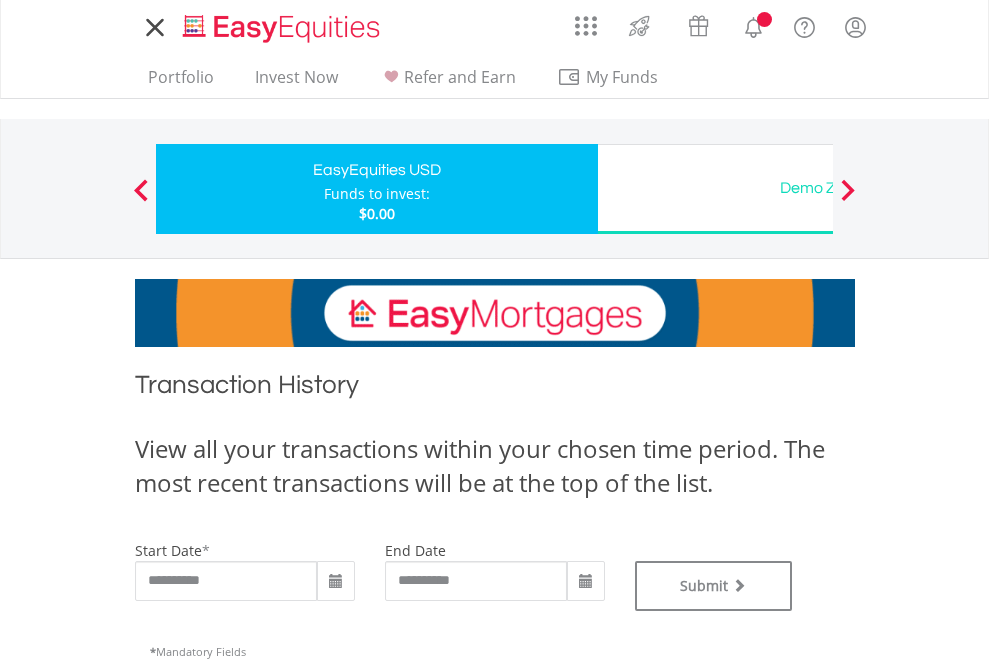 scroll, scrollTop: 0, scrollLeft: 0, axis: both 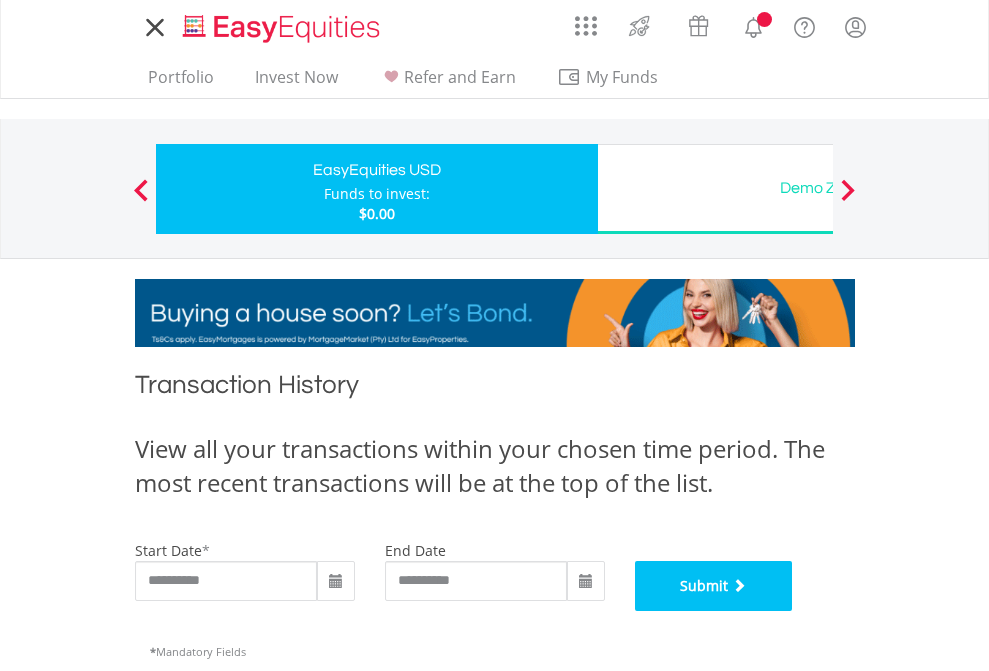 click on "Submit" at bounding box center (714, 586) 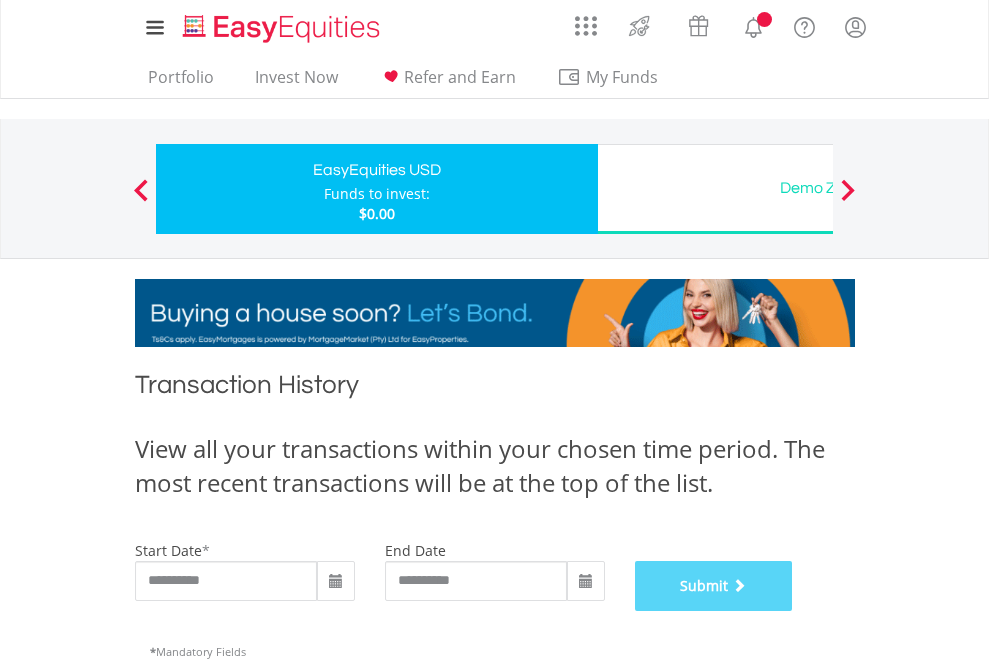 scroll, scrollTop: 811, scrollLeft: 0, axis: vertical 